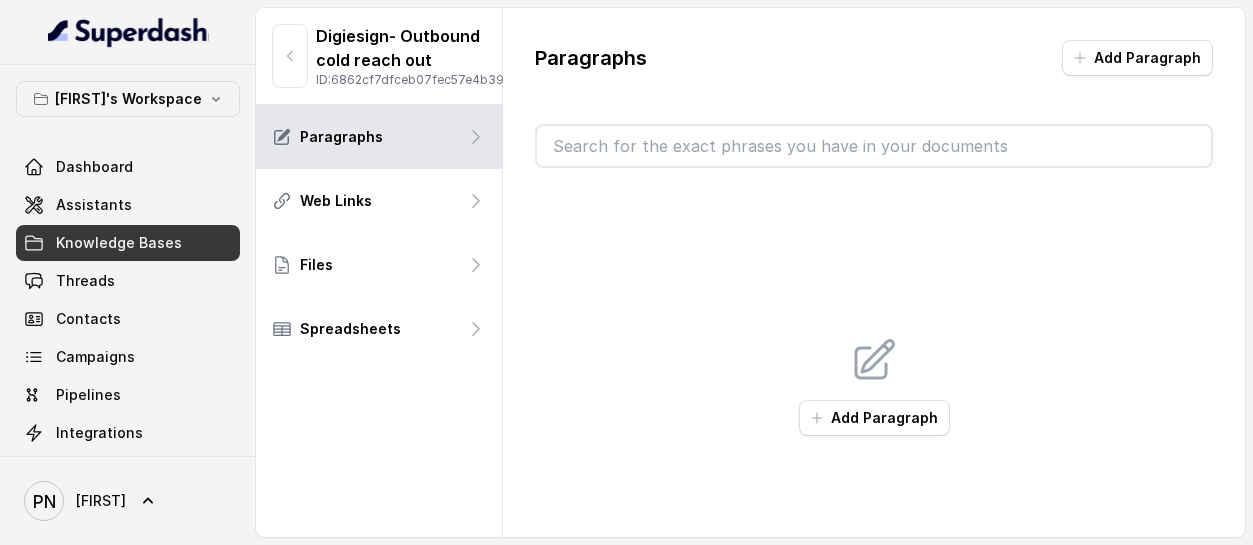 scroll, scrollTop: 0, scrollLeft: 0, axis: both 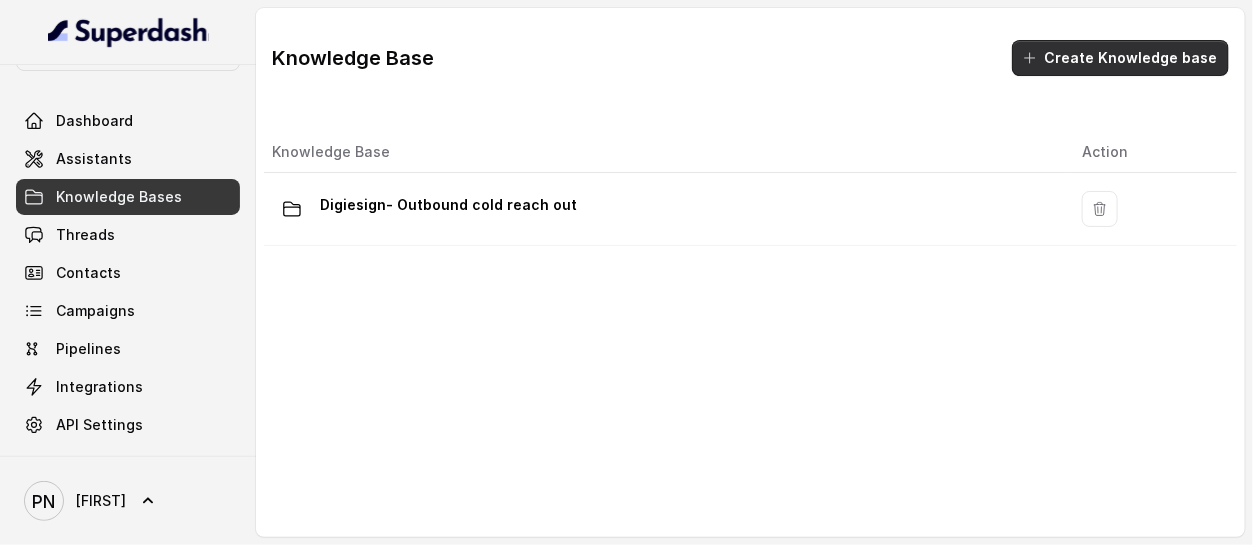 click on "Create Knowledge base" at bounding box center [1120, 58] 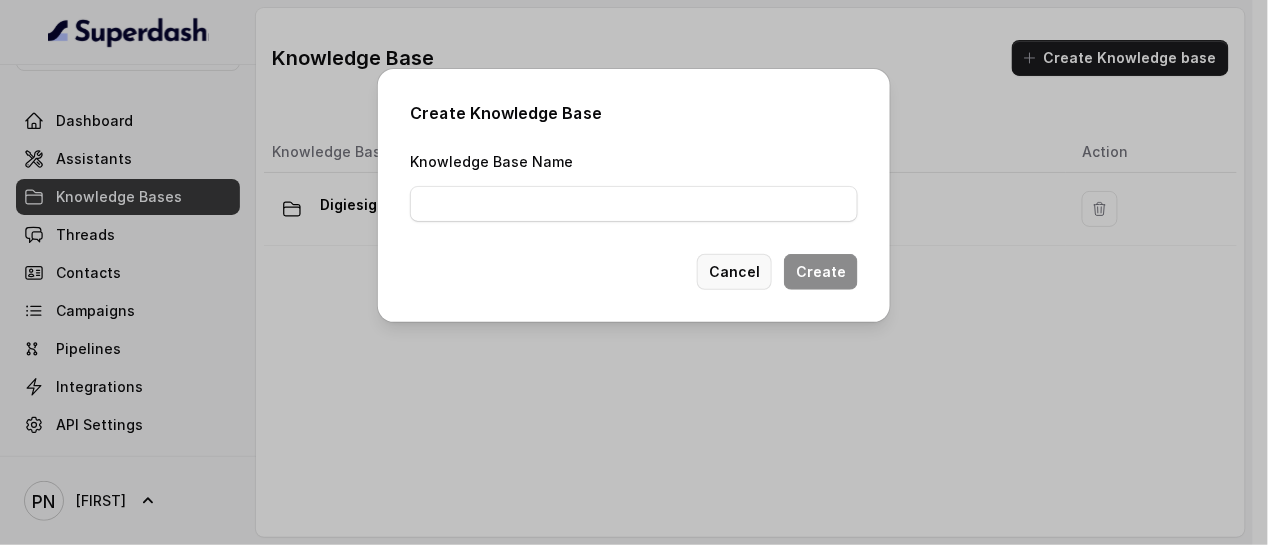 click on "Cancel" at bounding box center (734, 272) 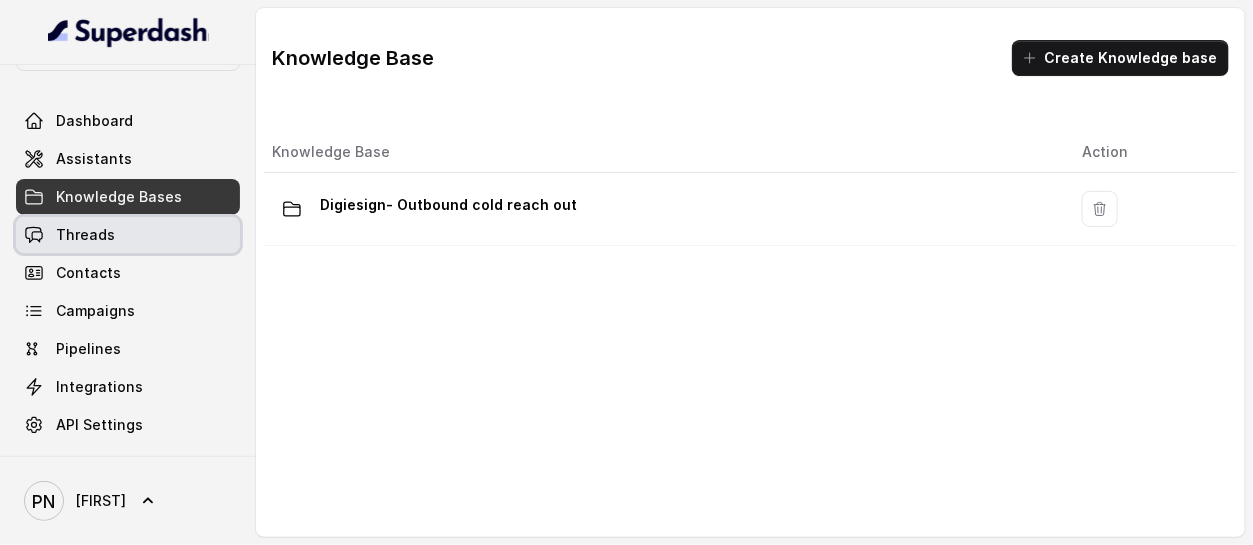 click on "Threads" at bounding box center [128, 235] 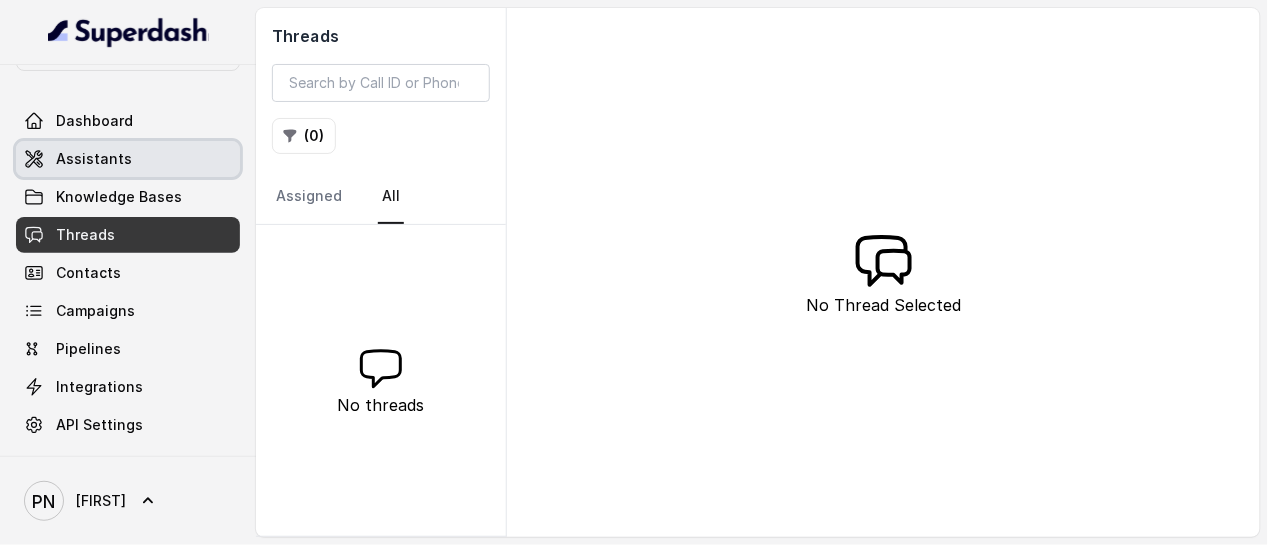 click on "Assistants" at bounding box center (94, 159) 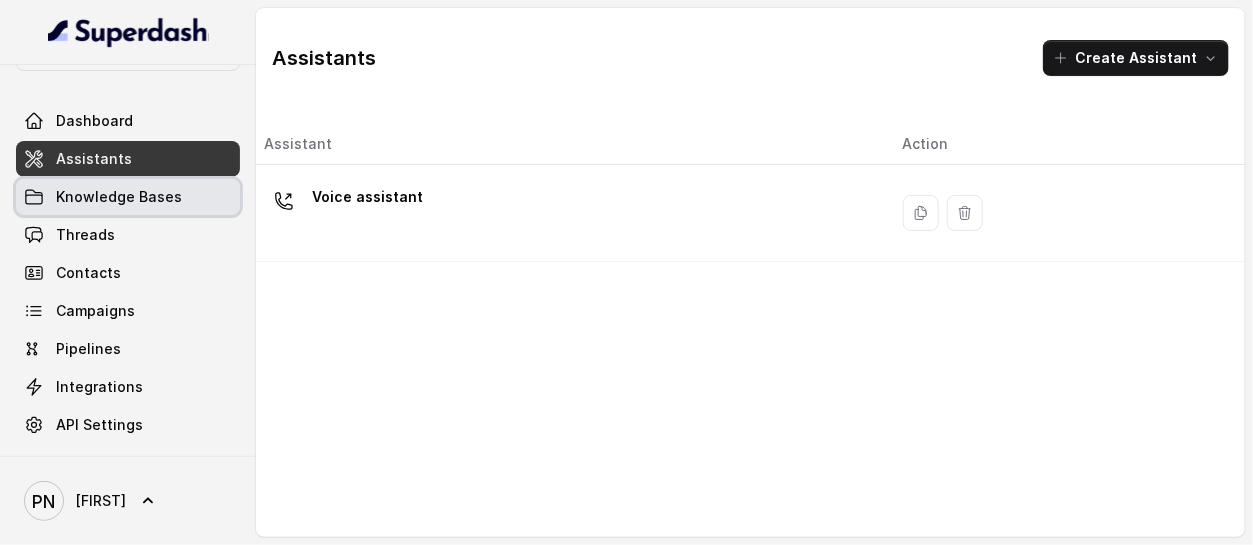 click on "Knowledge Bases" at bounding box center (119, 197) 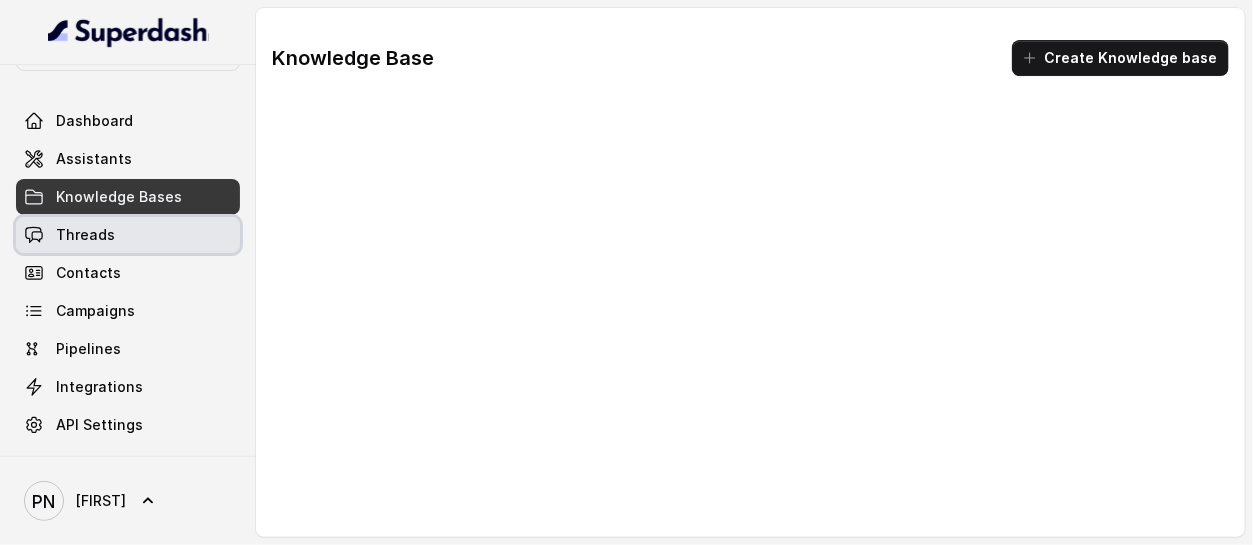 click on "Threads" at bounding box center [128, 235] 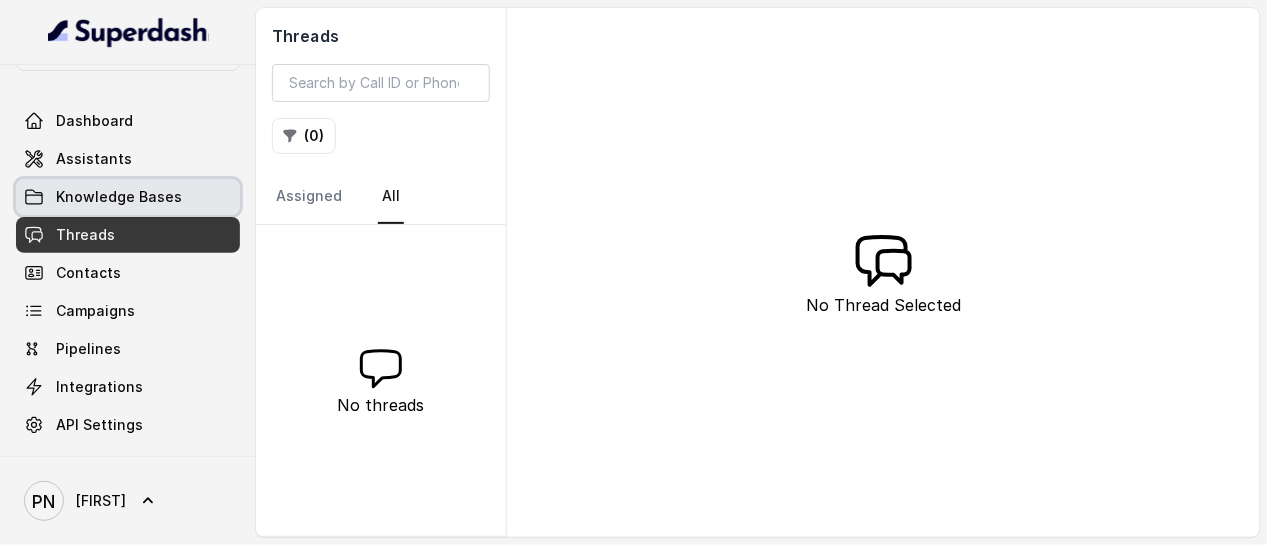 click on "Knowledge Bases" at bounding box center (128, 197) 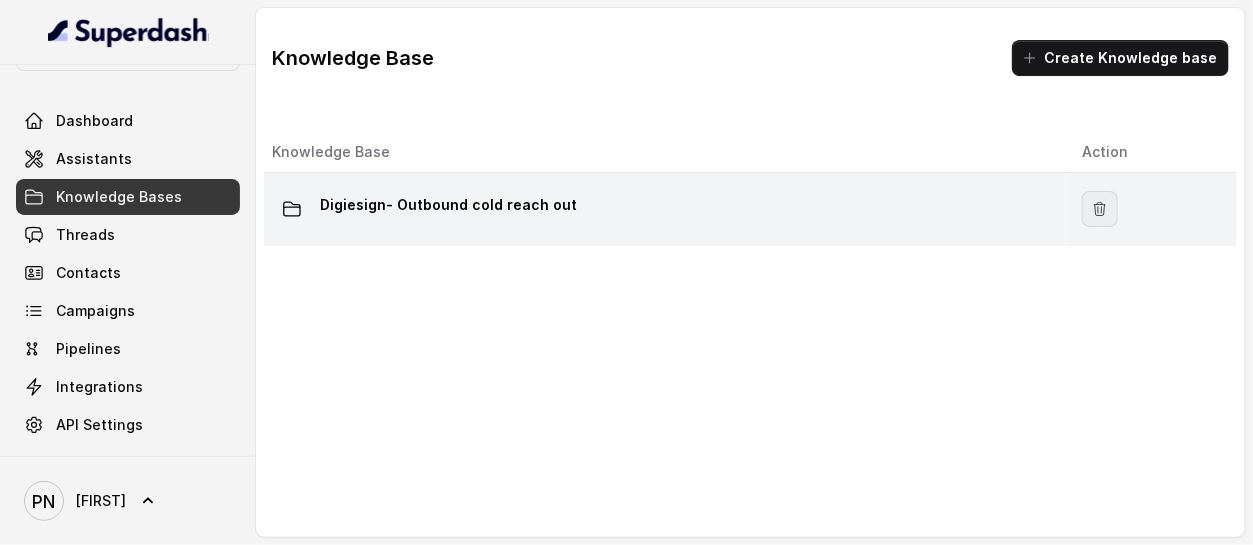 click at bounding box center (1100, 209) 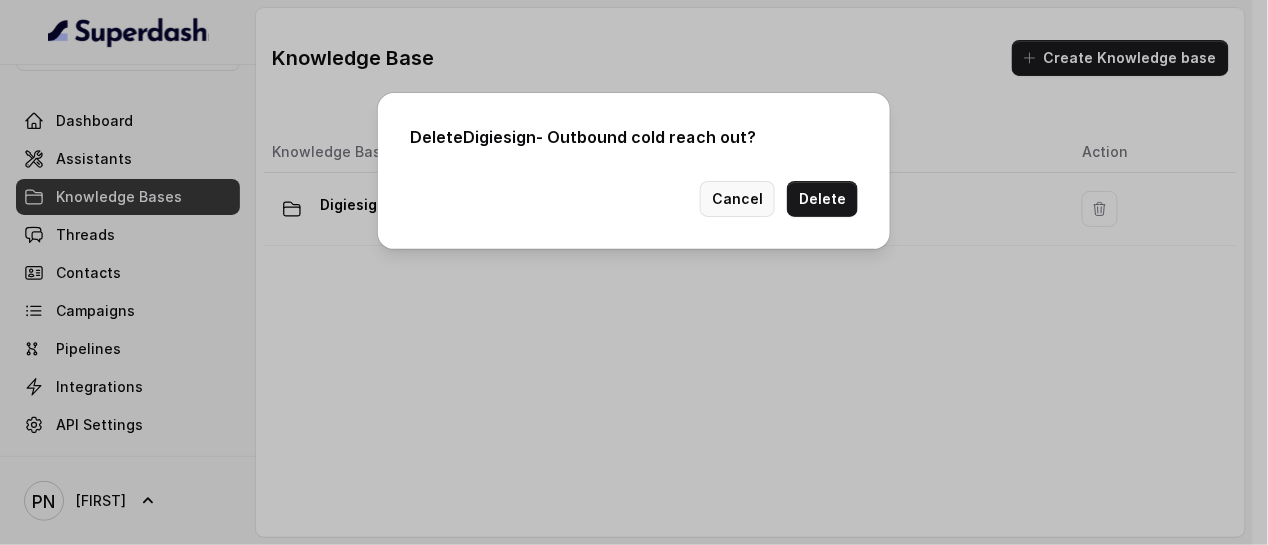 click on "Cancel" at bounding box center (737, 199) 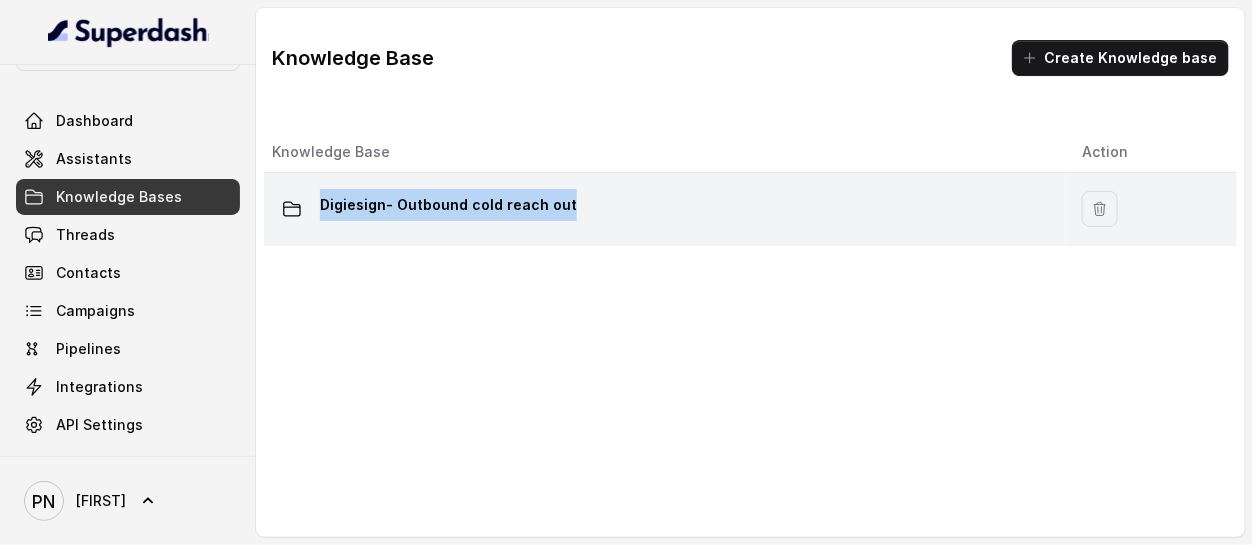 drag, startPoint x: 628, startPoint y: 212, endPoint x: 310, endPoint y: 192, distance: 318.6283 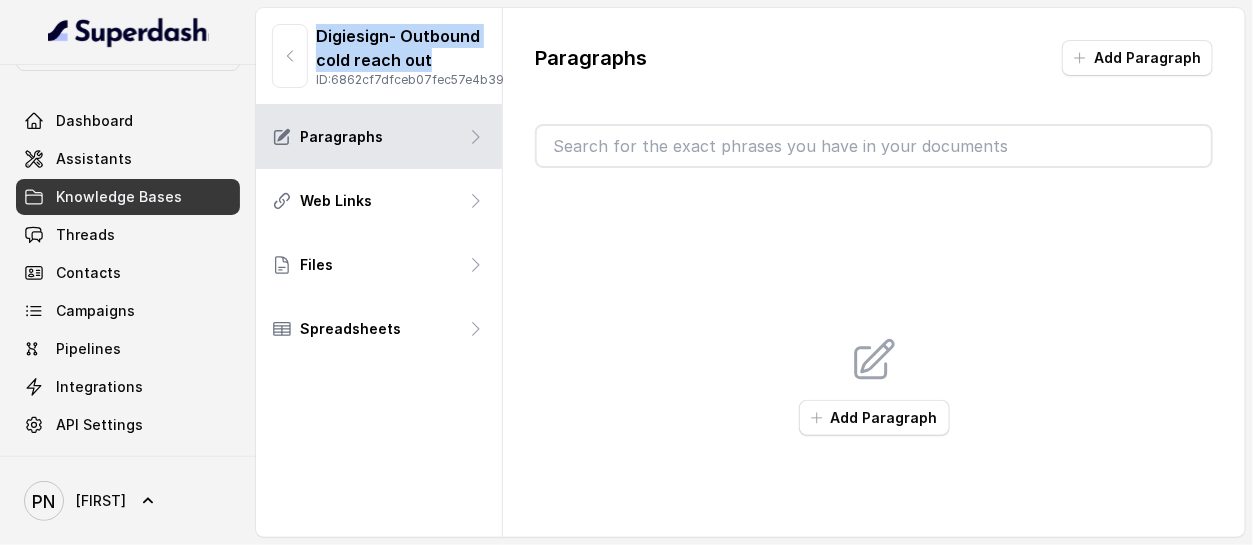 drag, startPoint x: 433, startPoint y: 57, endPoint x: 314, endPoint y: 31, distance: 121.80723 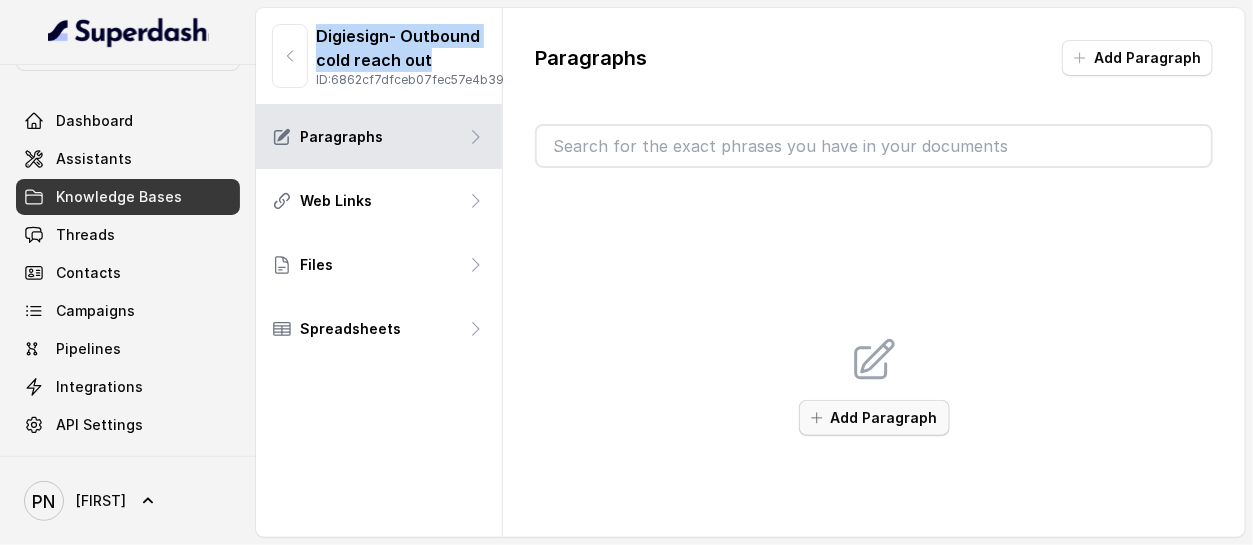 click on "Add Paragraph" at bounding box center [874, 418] 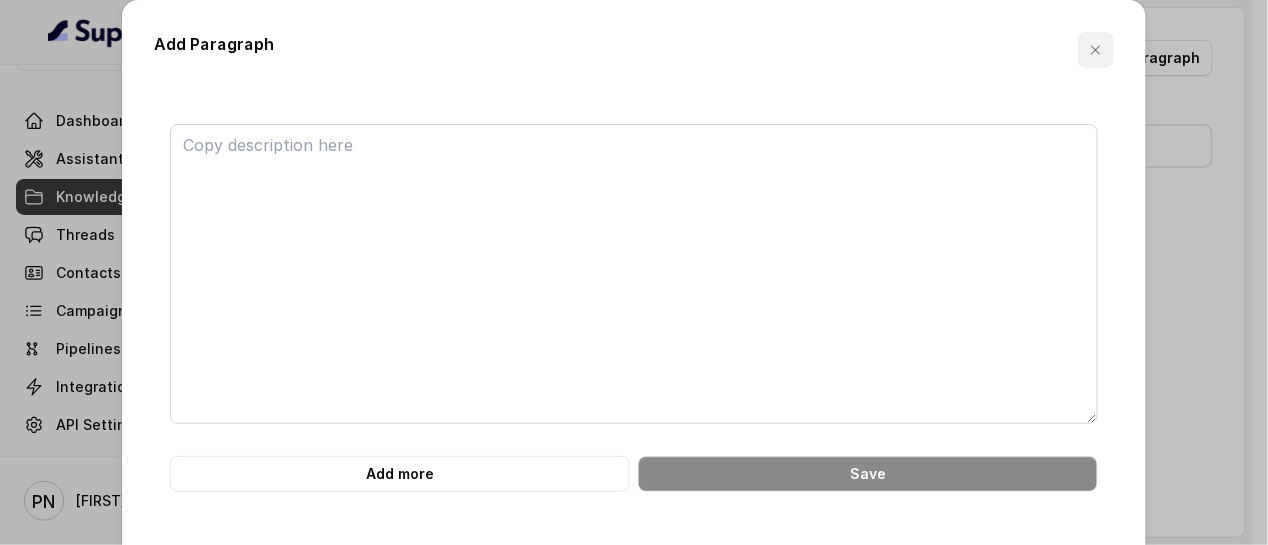 click at bounding box center [1096, 50] 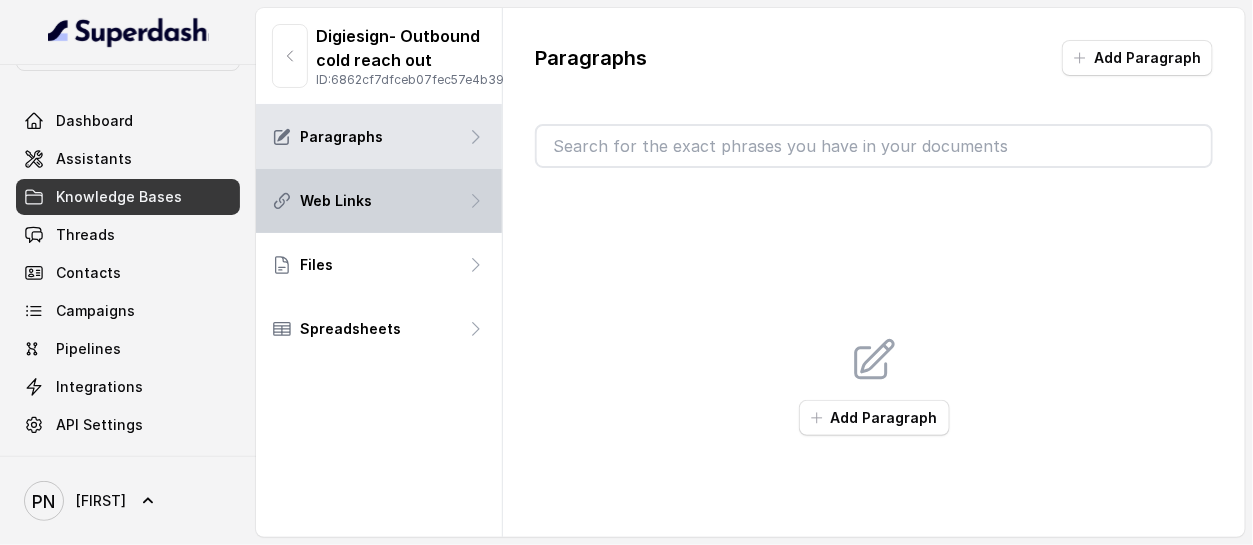 click on "Web Links" at bounding box center (379, 201) 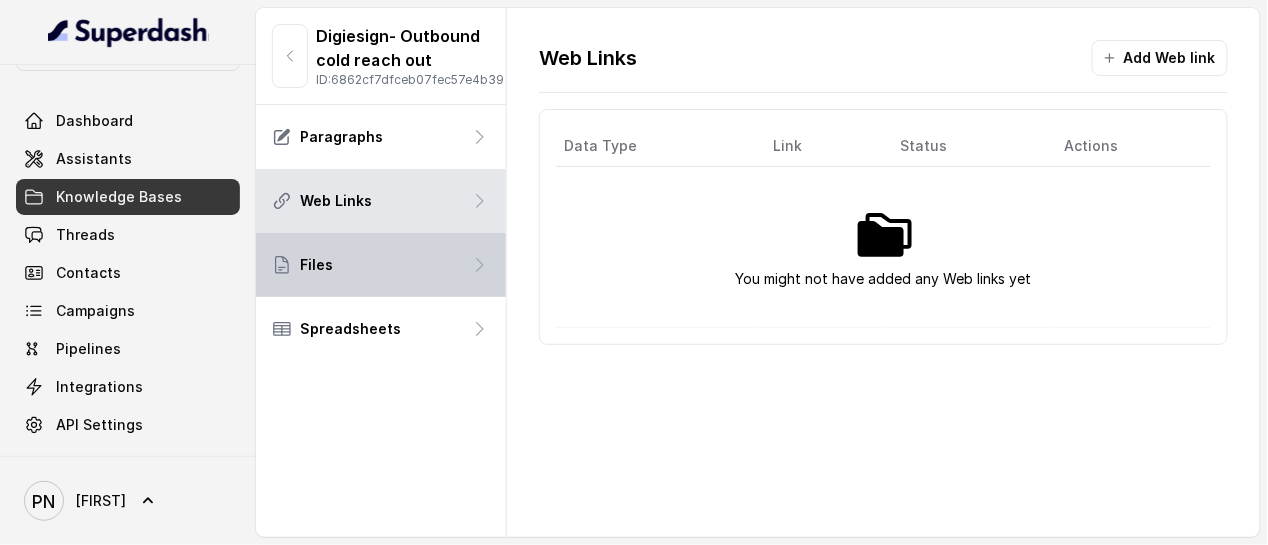 click at bounding box center [480, 137] 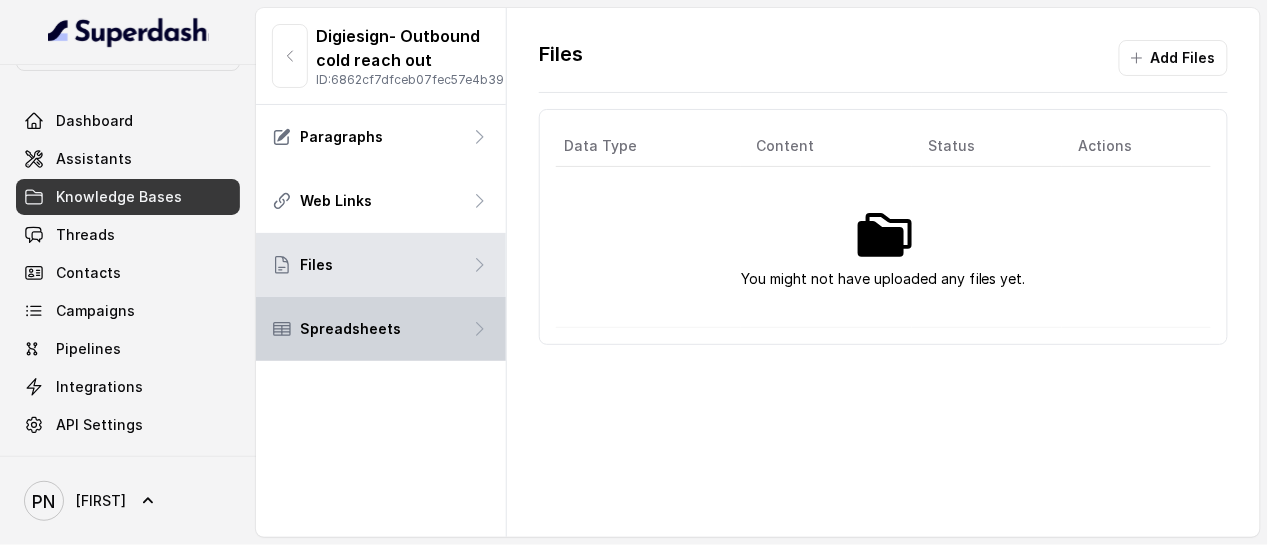 click on "Spreadsheets" at bounding box center [381, 329] 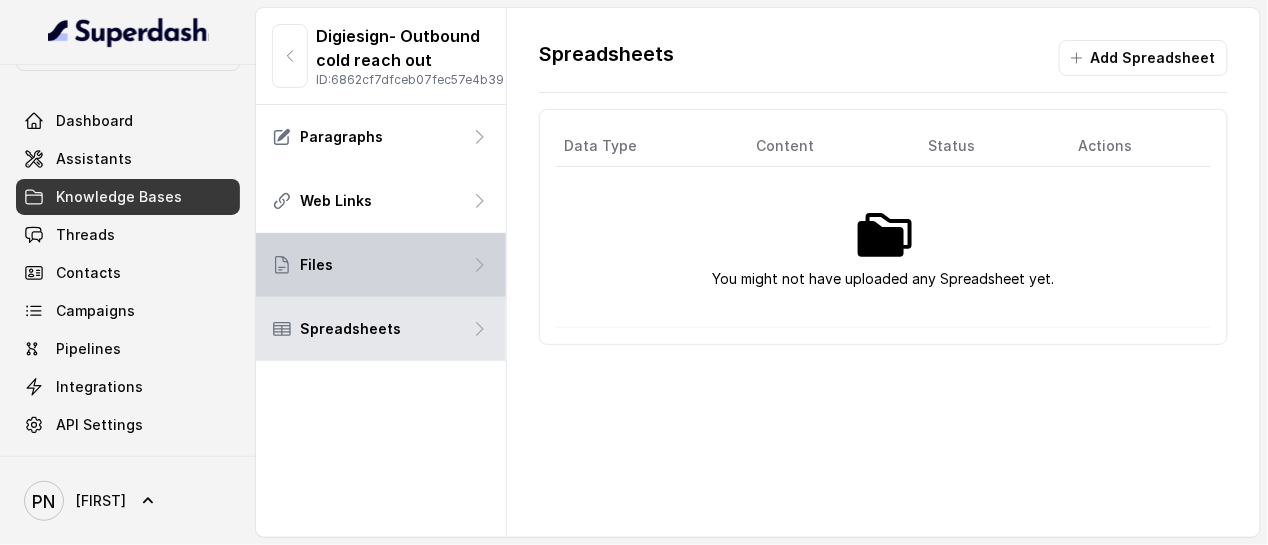 click on "Files" at bounding box center [381, 265] 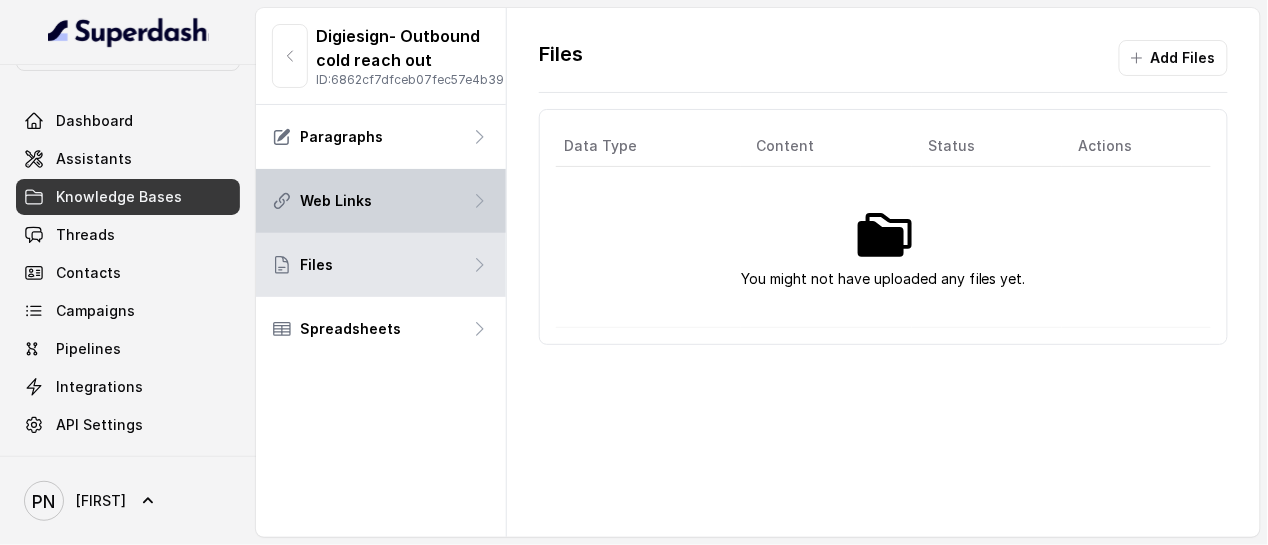 click on "Web Links" at bounding box center (381, 201) 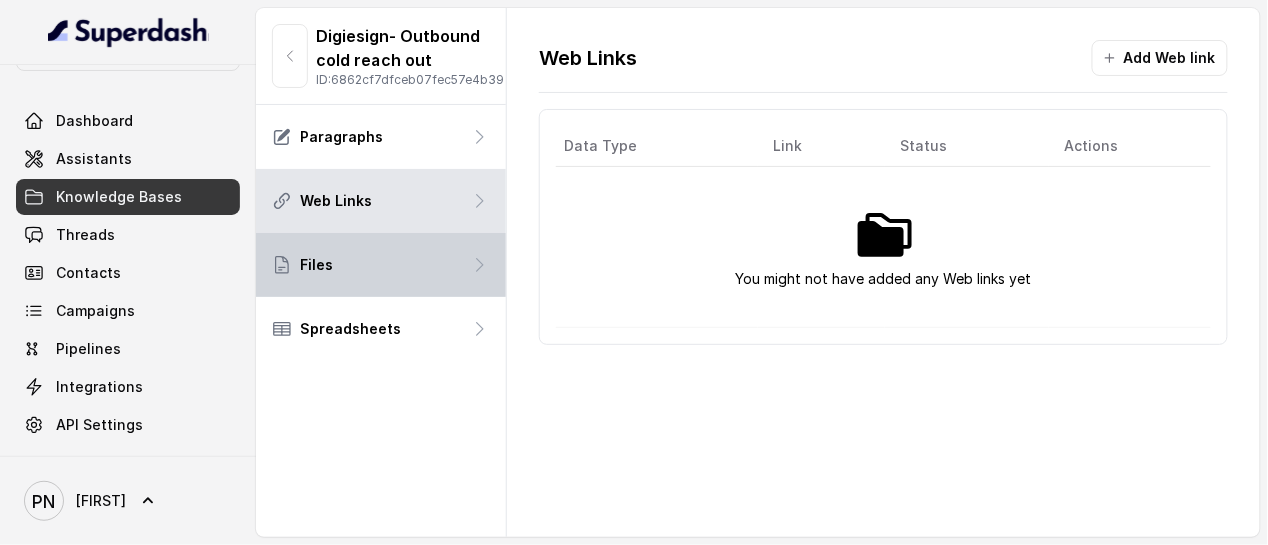 click on "Files" at bounding box center [381, 265] 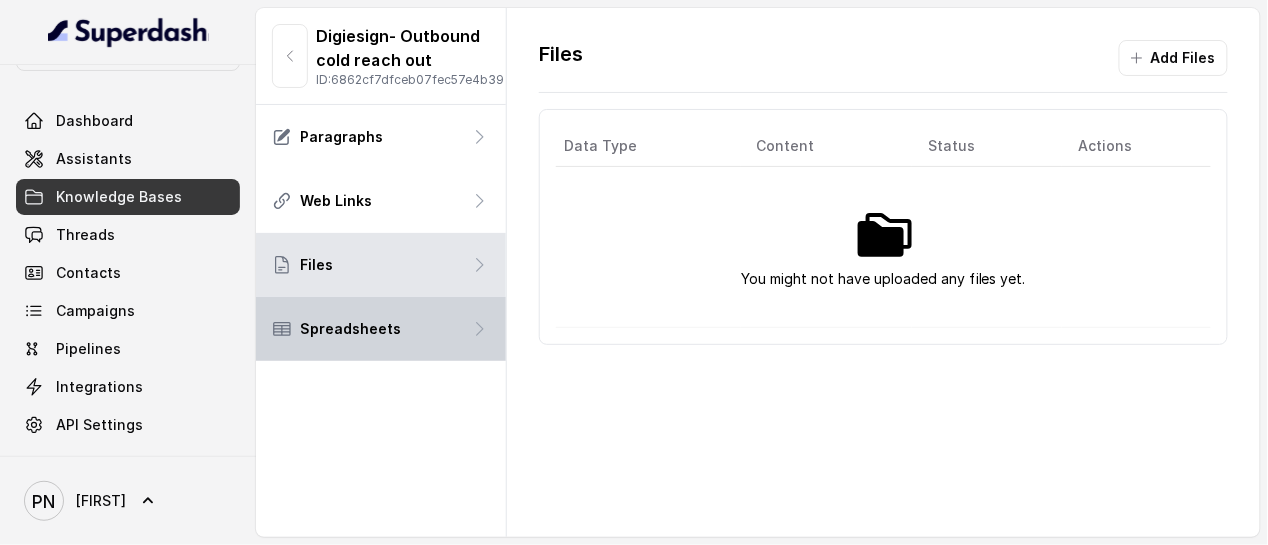 click on "Spreadsheets" at bounding box center (381, 329) 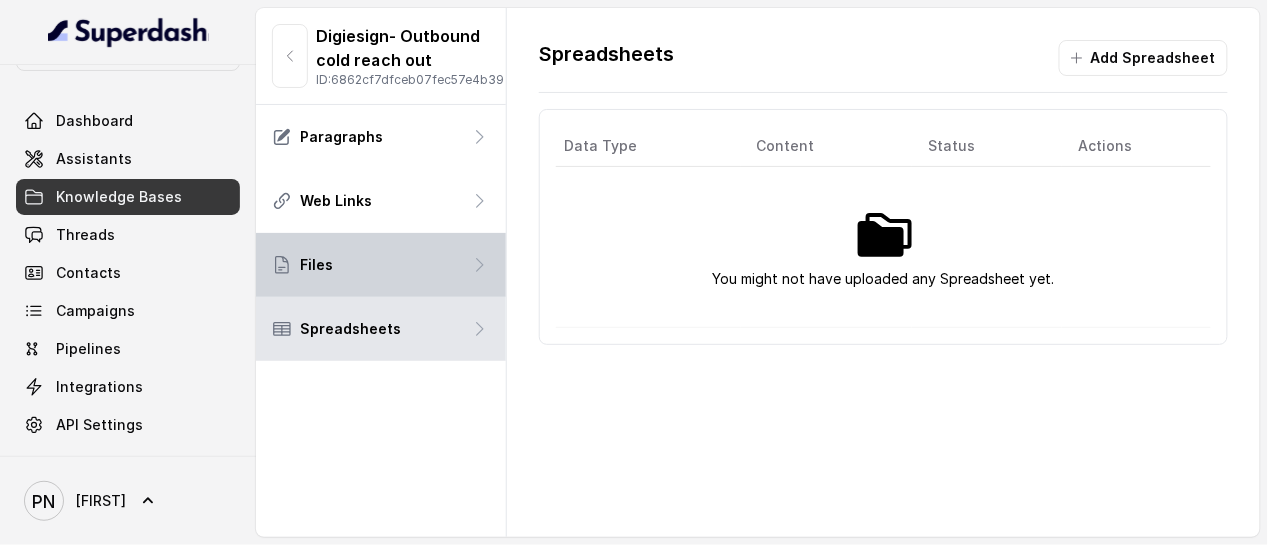 click on "Files" at bounding box center [381, 265] 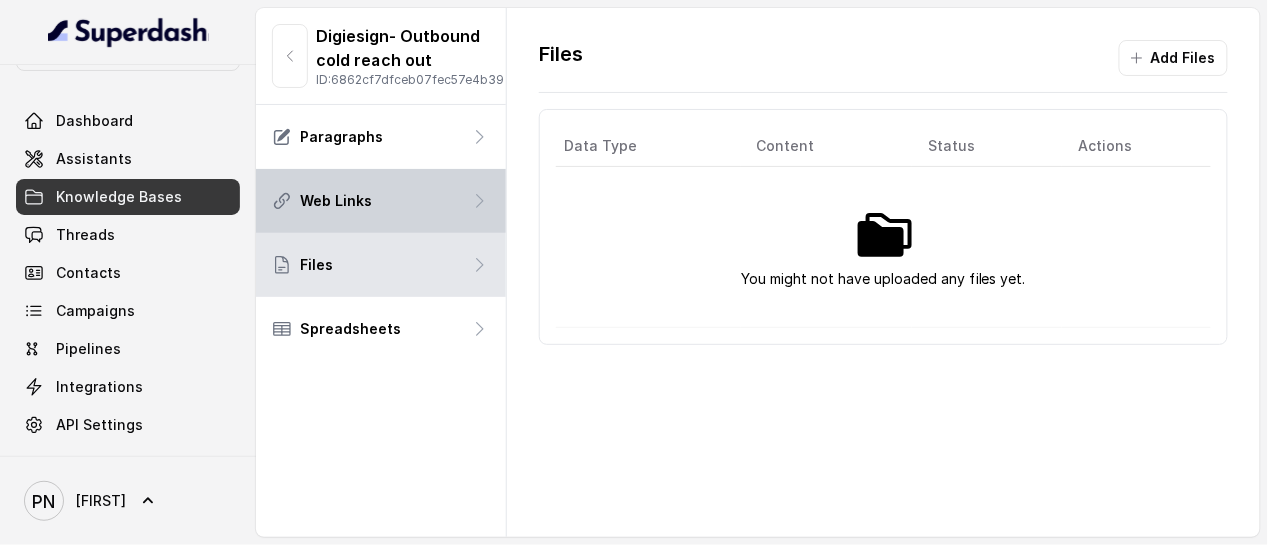 click on "Web Links" at bounding box center [381, 201] 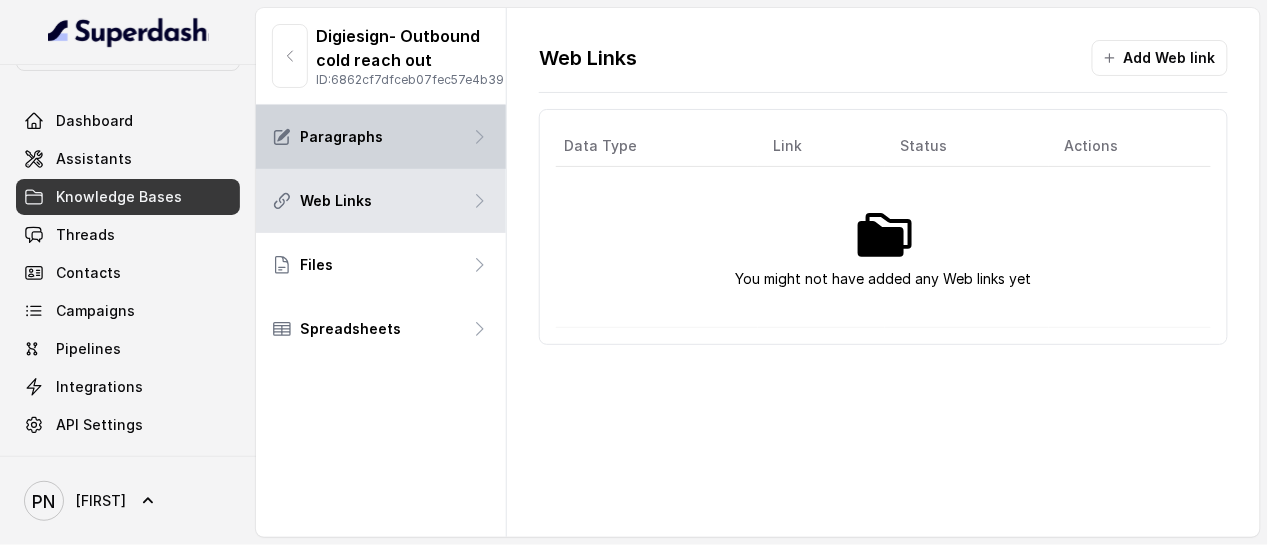 click on "Paragraphs" at bounding box center (381, 137) 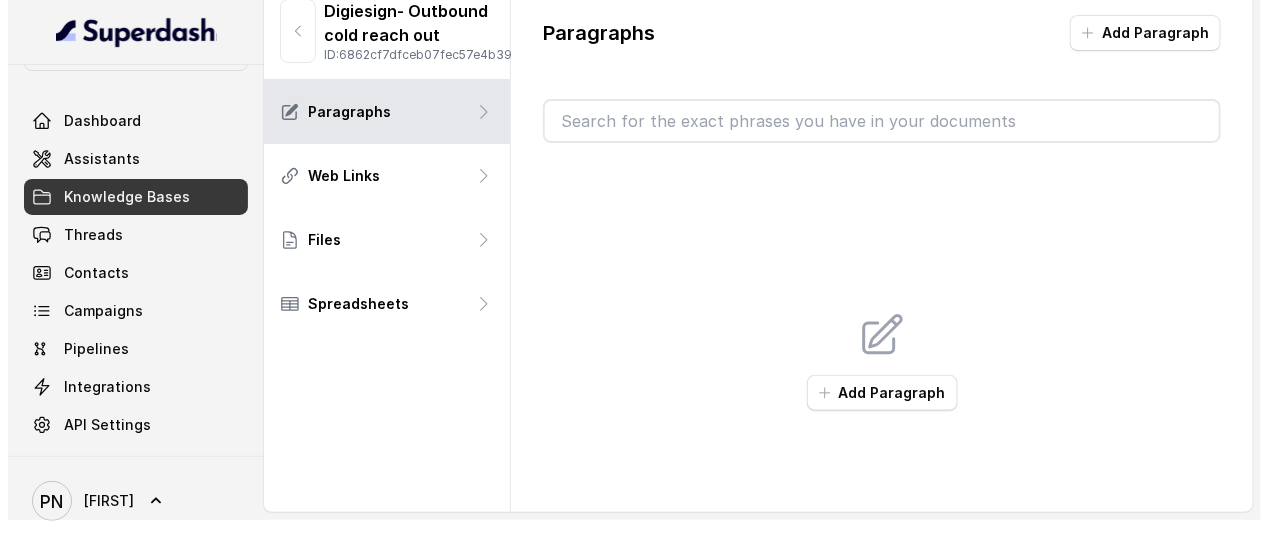 scroll, scrollTop: 0, scrollLeft: 0, axis: both 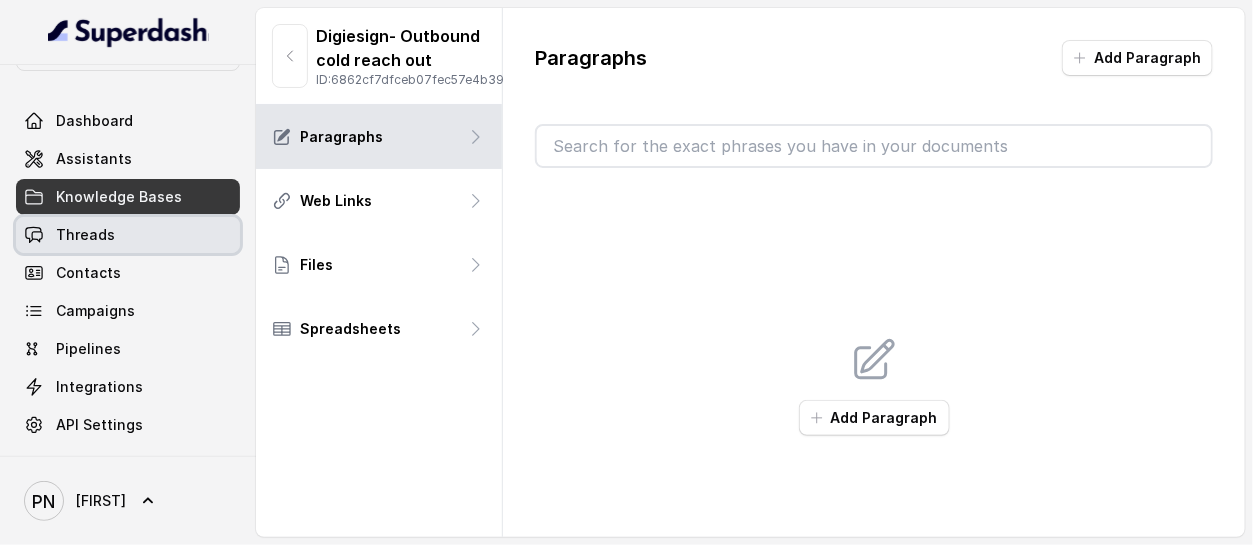 click on "Threads" at bounding box center (128, 235) 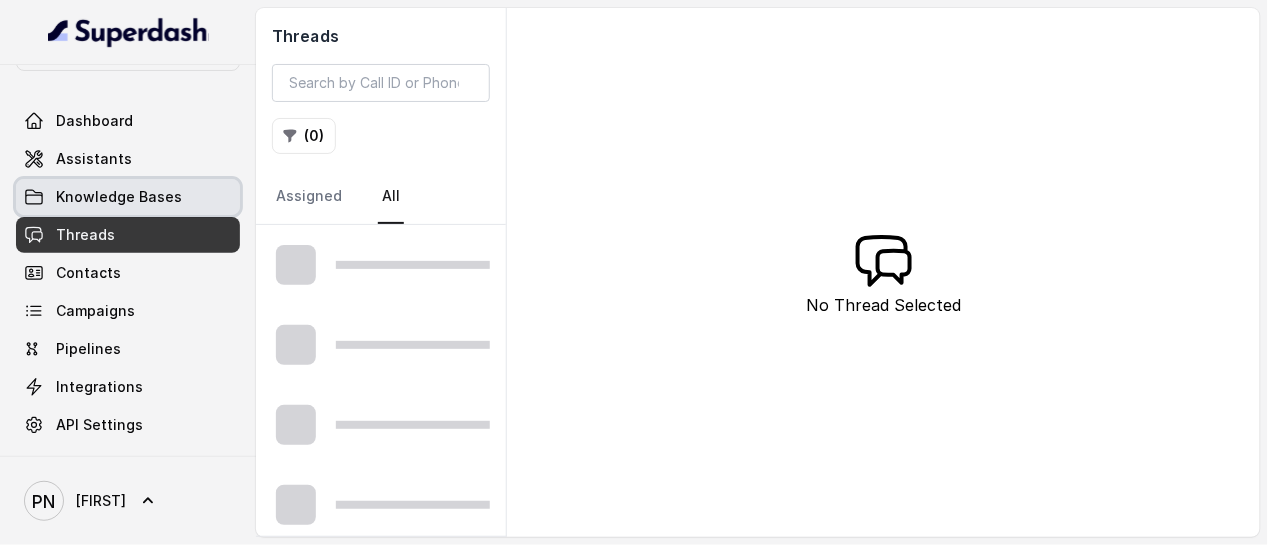 click on "Knowledge Bases" at bounding box center [119, 197] 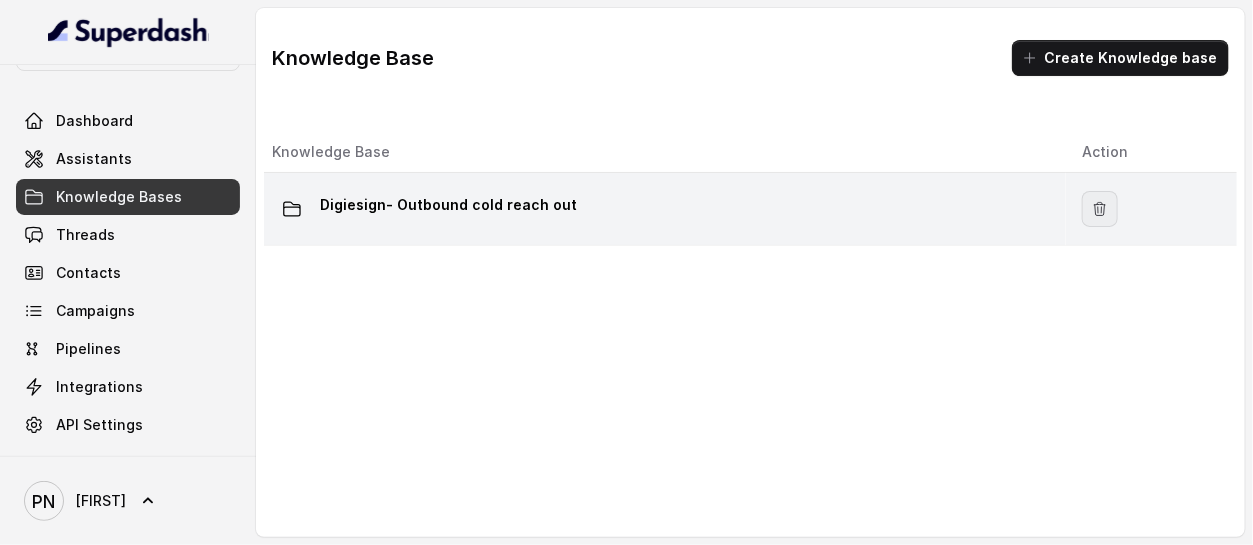 click at bounding box center (1100, 209) 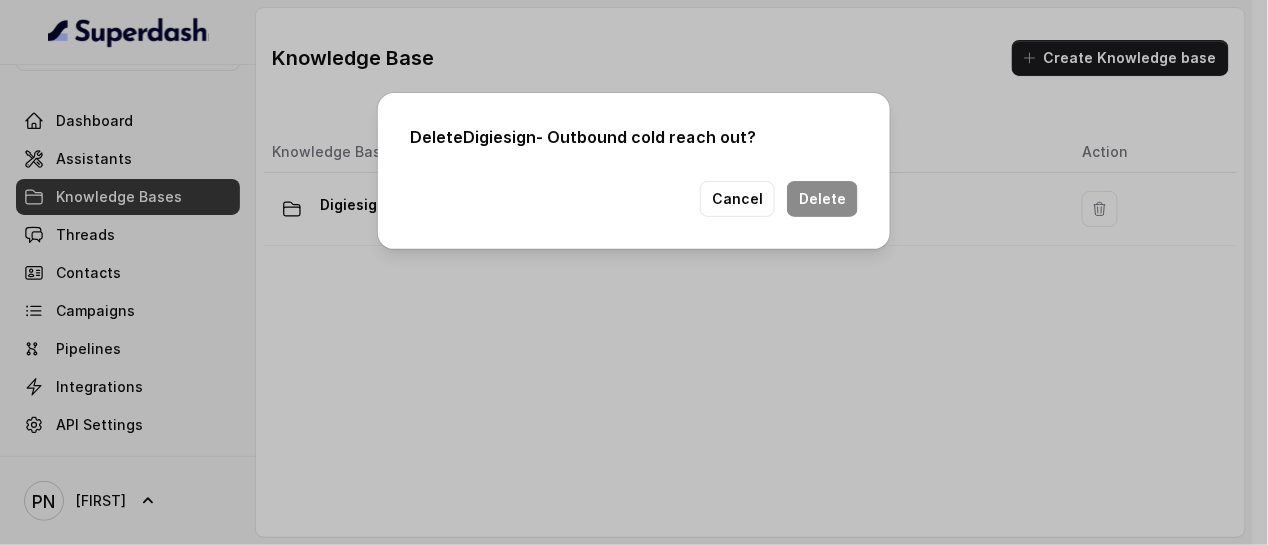 click on "Delete" at bounding box center (822, 199) 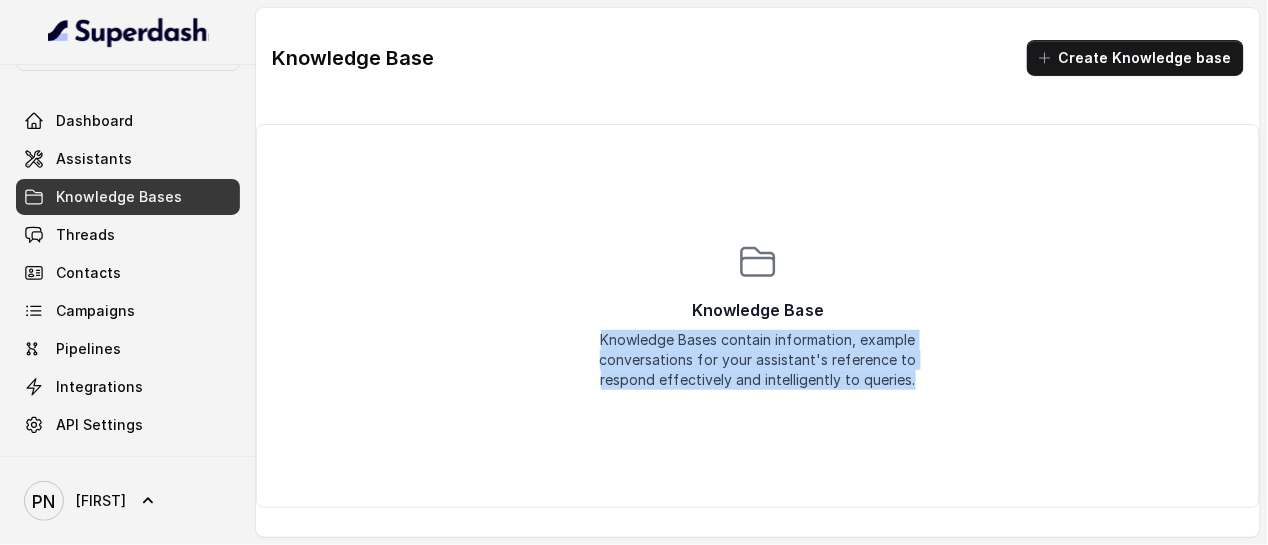drag, startPoint x: 600, startPoint y: 339, endPoint x: 932, endPoint y: 389, distance: 335.74396 